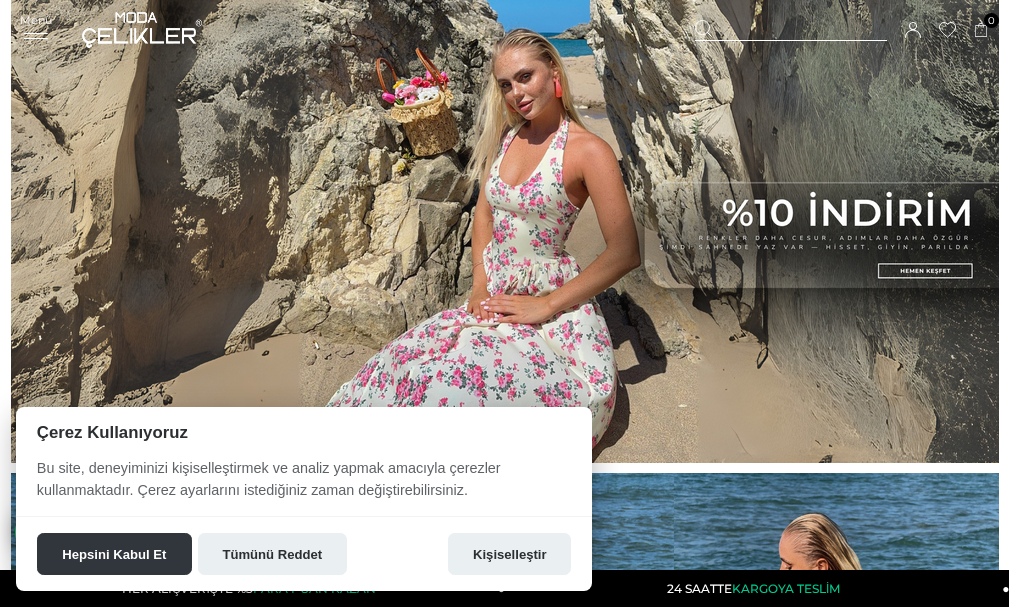 scroll, scrollTop: 0, scrollLeft: 0, axis: both 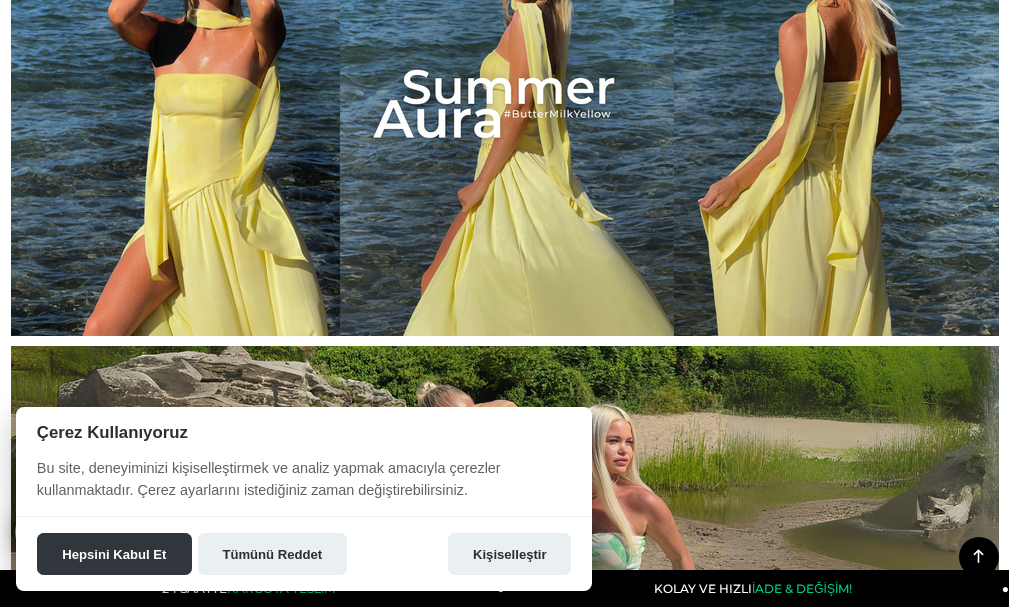 click at bounding box center (505, 104) 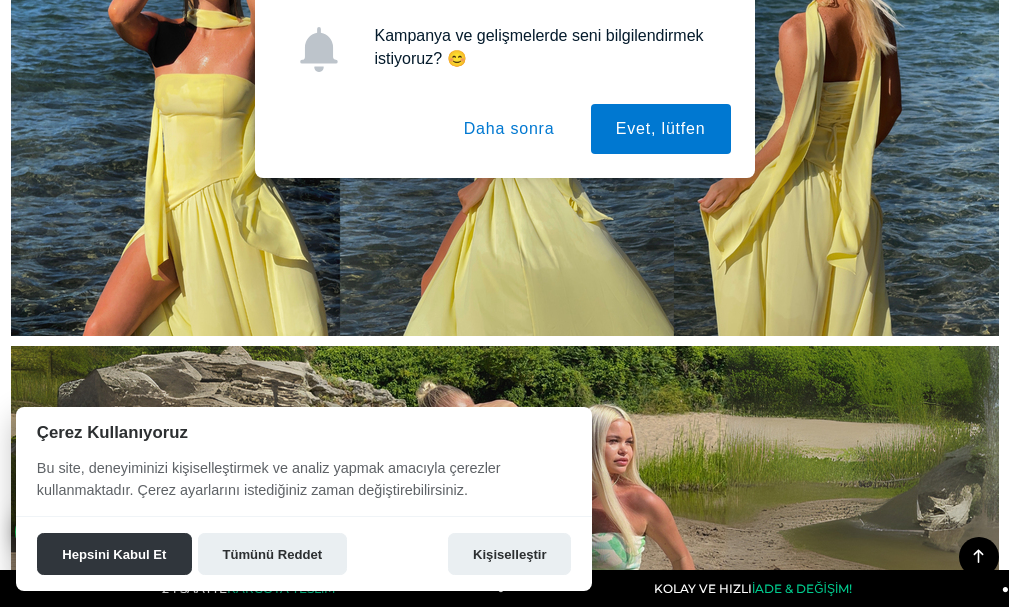 click on "Daha sonra" at bounding box center (509, 129) 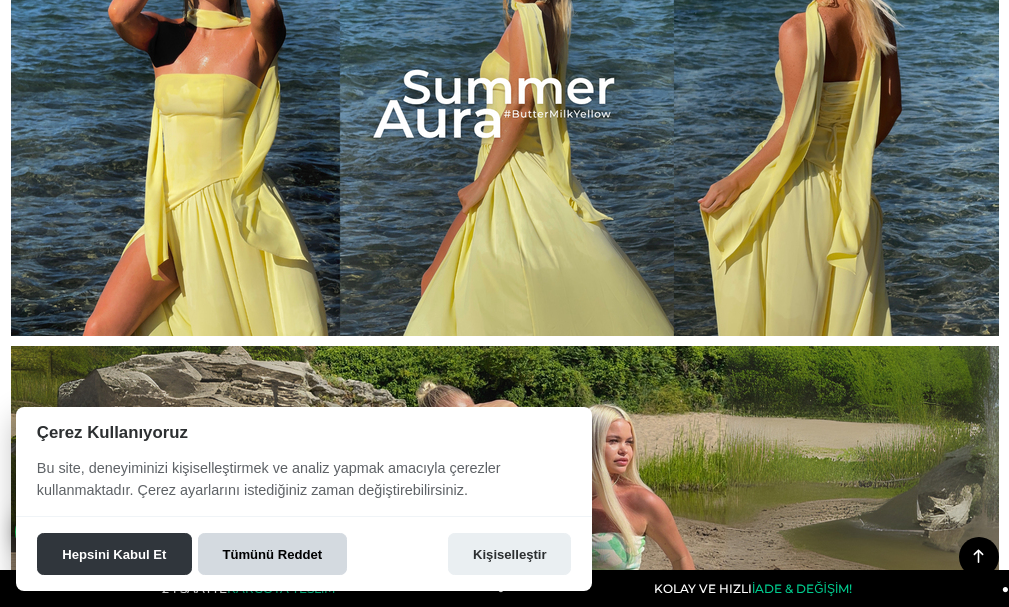 click on "Hepsini Kabul Et Tümünü Reddet Kişiselleştir" at bounding box center (304, 553) 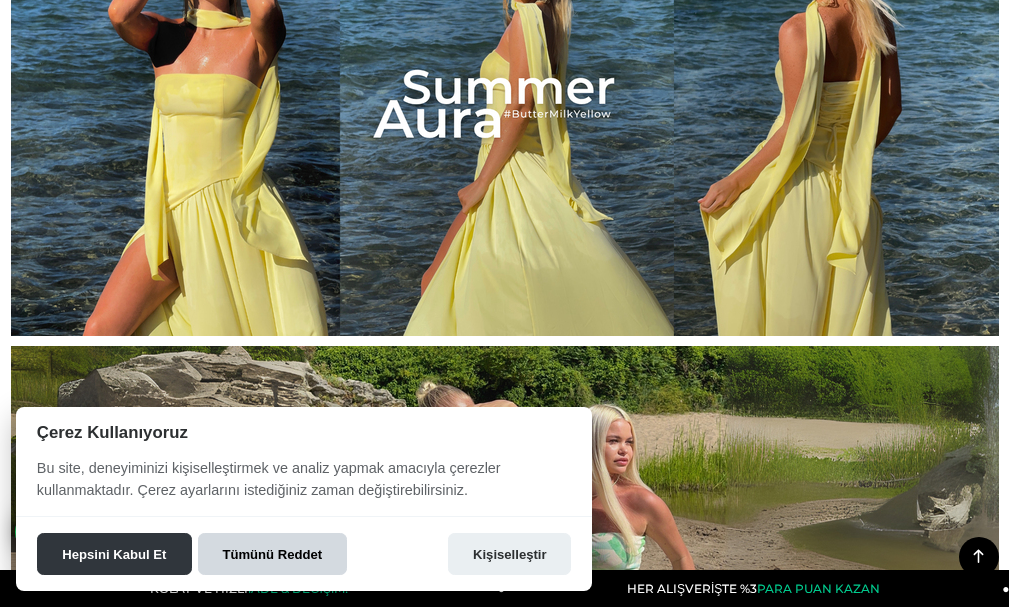 click on "Tümünü Reddet" at bounding box center (272, 554) 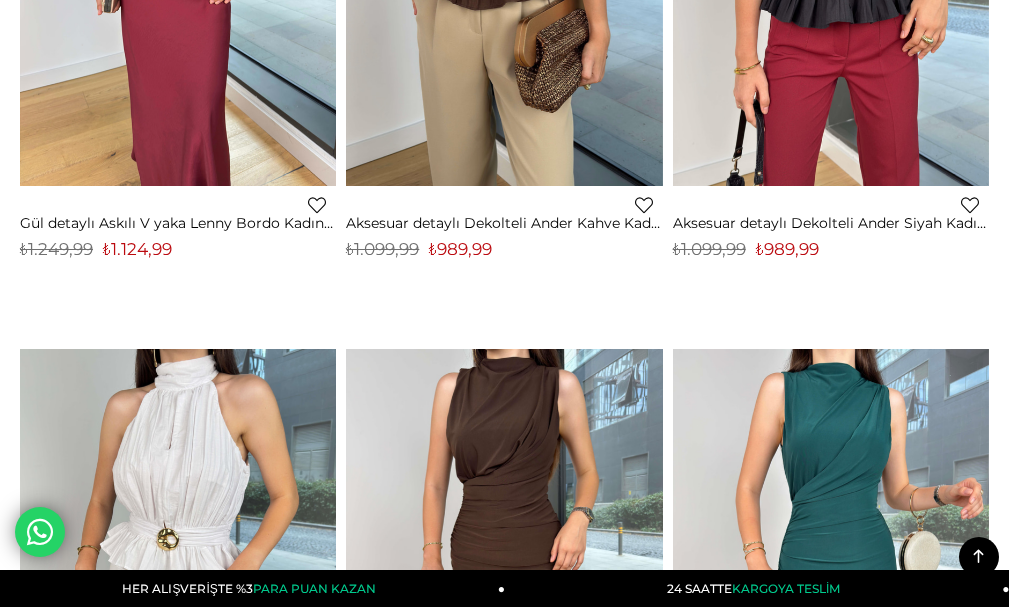 scroll, scrollTop: 0, scrollLeft: 0, axis: both 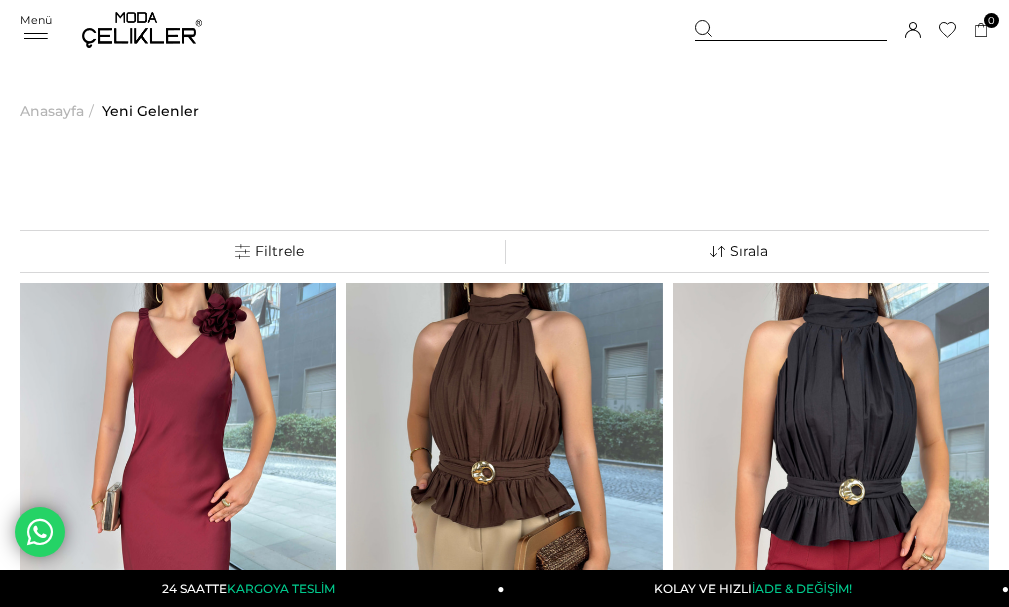 click at bounding box center [791, 30] 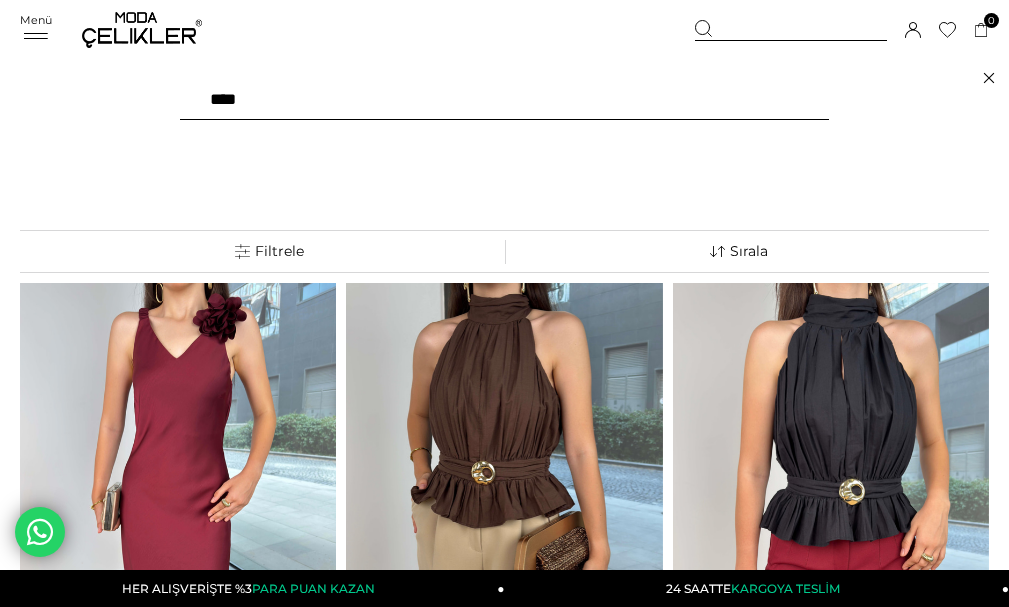 type on "****" 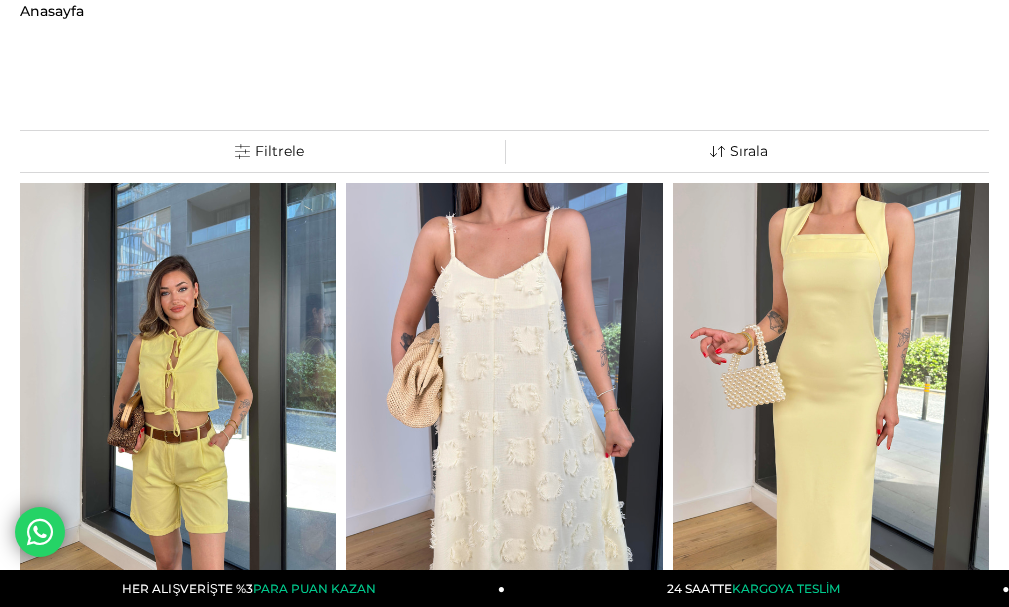 scroll, scrollTop: 100, scrollLeft: 0, axis: vertical 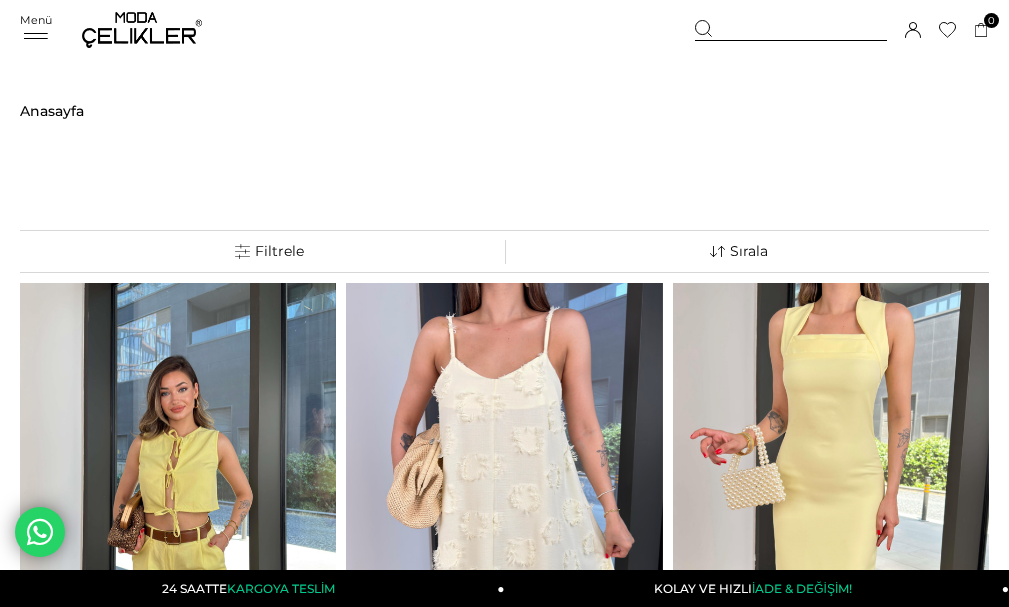click at bounding box center (142, 30) 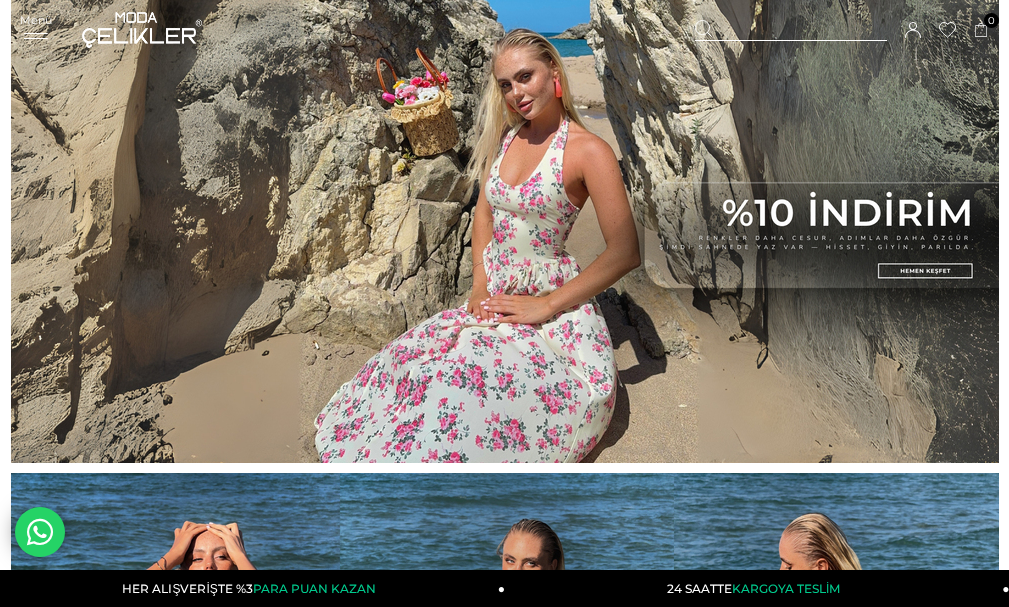 scroll, scrollTop: 0, scrollLeft: 0, axis: both 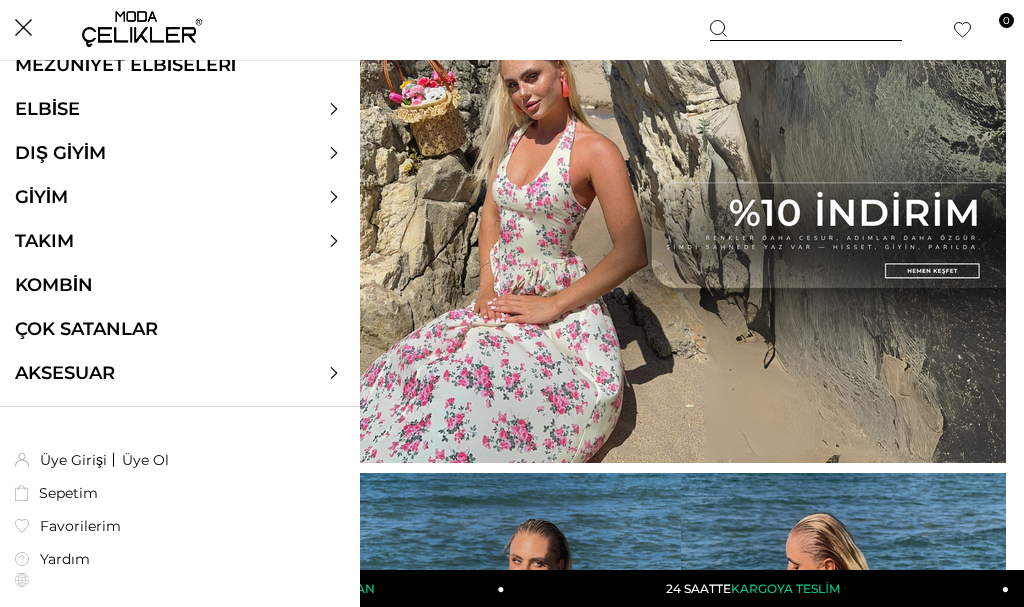 click on "Sepetim
0
Ürün
Sepetinizde ürün bulunmamaktadır.
Genel Toplam :
Sepetim
SİPARİŞİ TAMAMLA
Üye Girişi
Üye Ol
Google İle Bağlan" at bounding box center (857, 30) 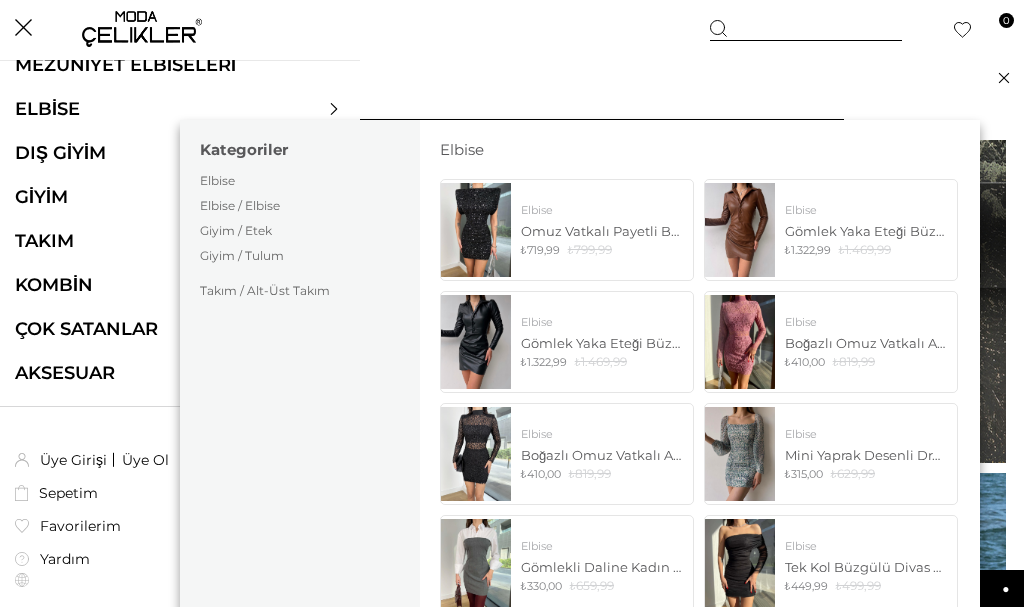 click on "****" at bounding box center (512, 100) 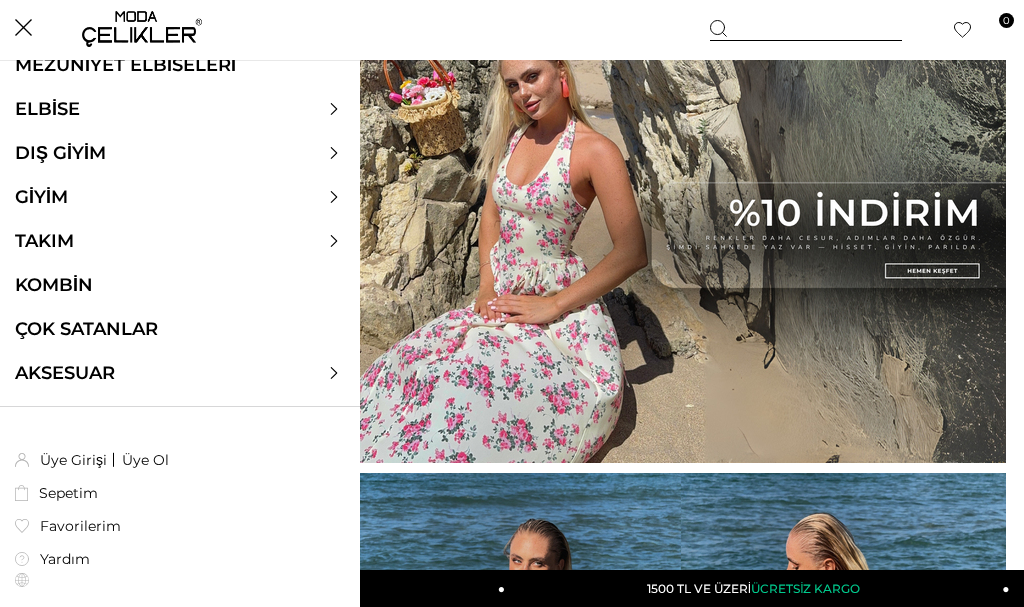 click 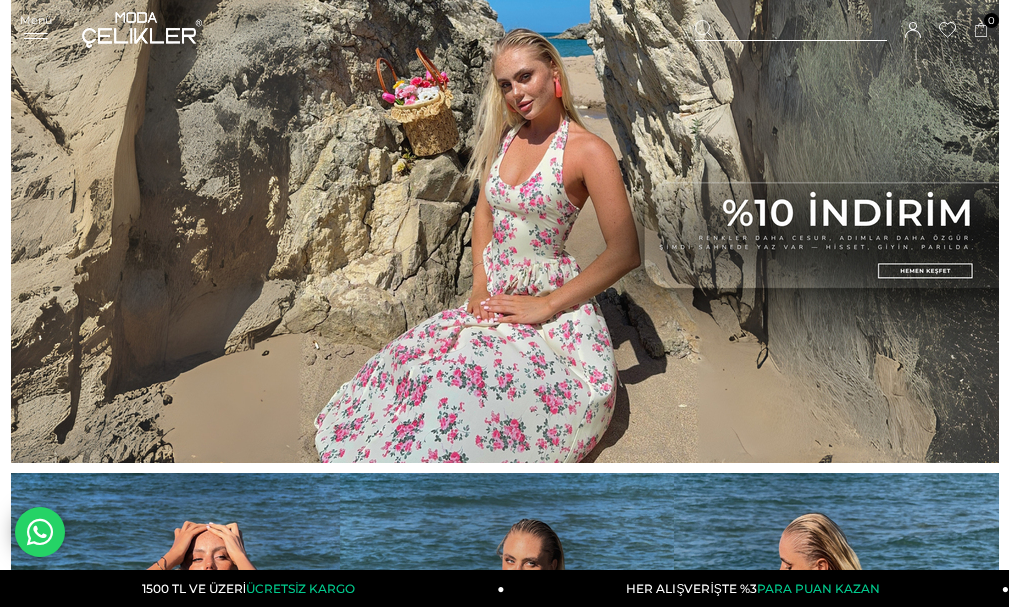 click at bounding box center (791, 30) 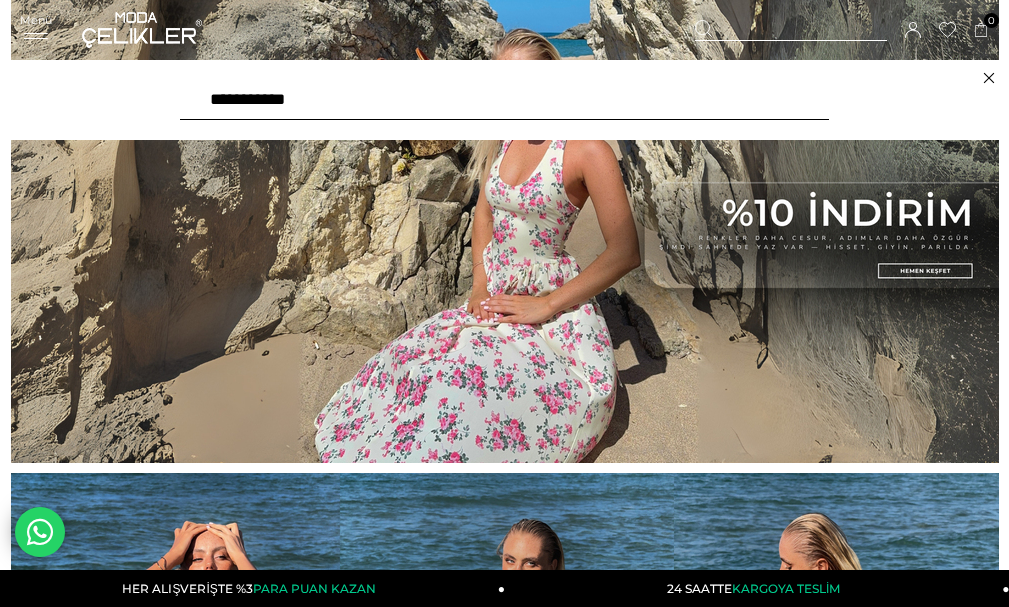 type on "**********" 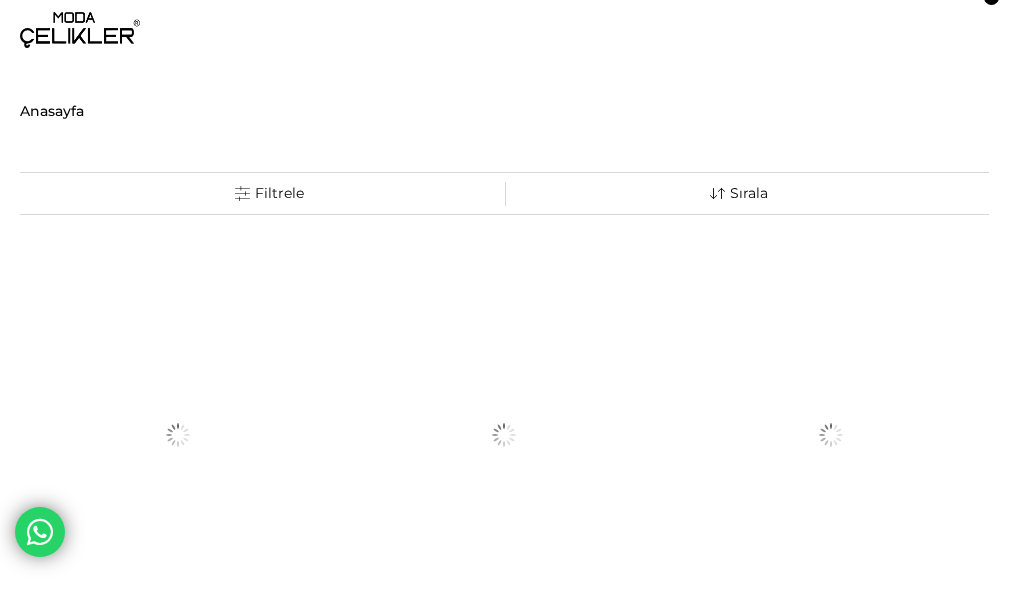 scroll, scrollTop: 0, scrollLeft: 0, axis: both 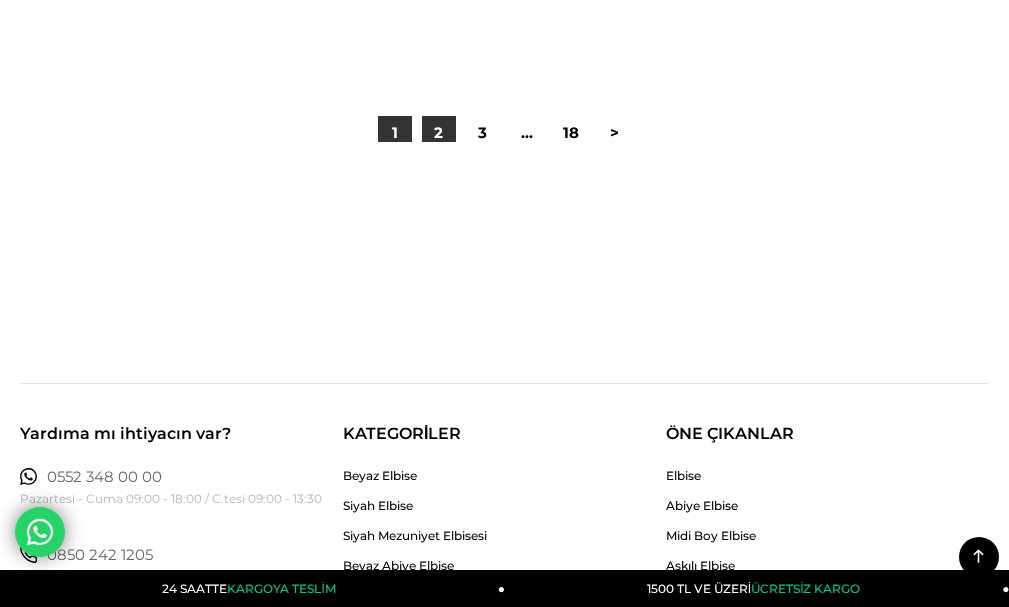 click on "2" at bounding box center [439, 133] 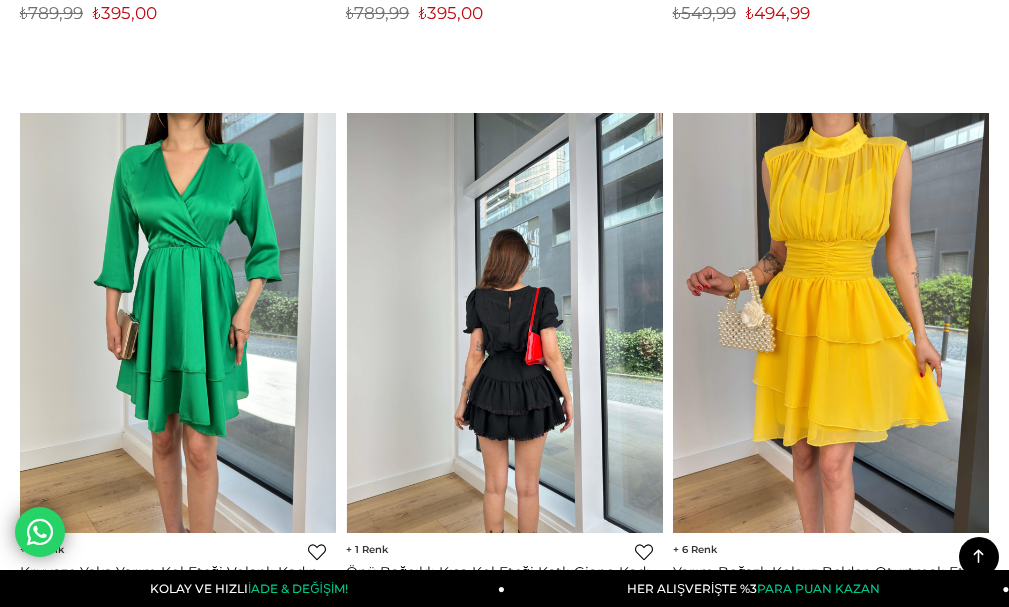 scroll, scrollTop: 6600, scrollLeft: 0, axis: vertical 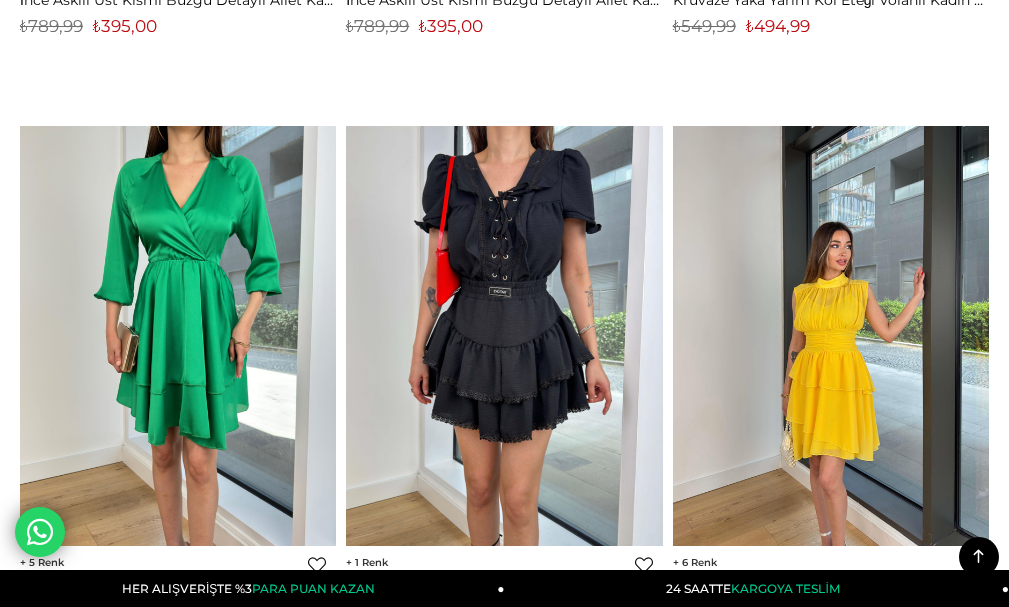 click at bounding box center (831, 337) 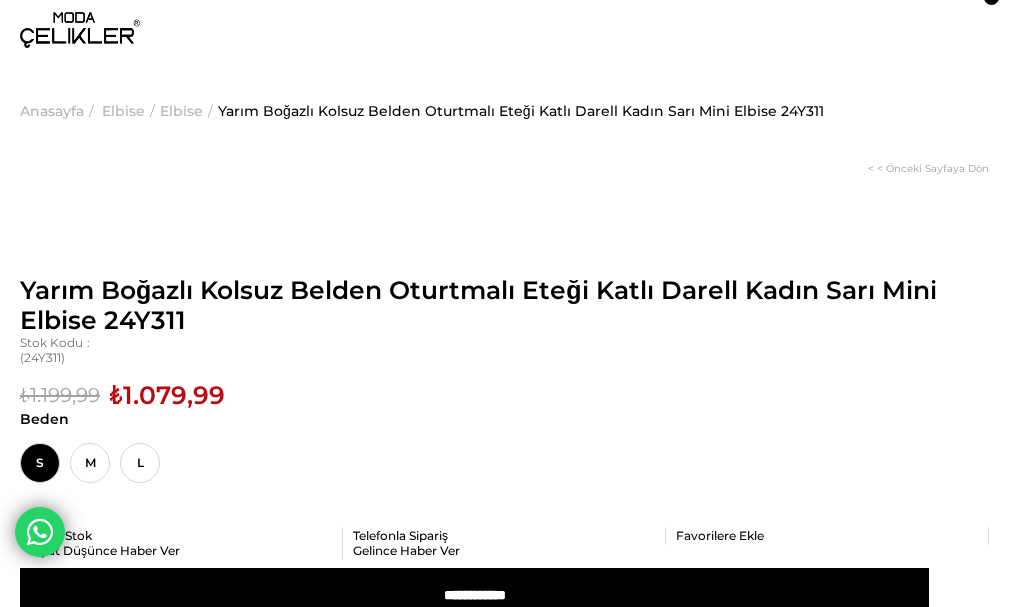 scroll, scrollTop: 0, scrollLeft: 0, axis: both 